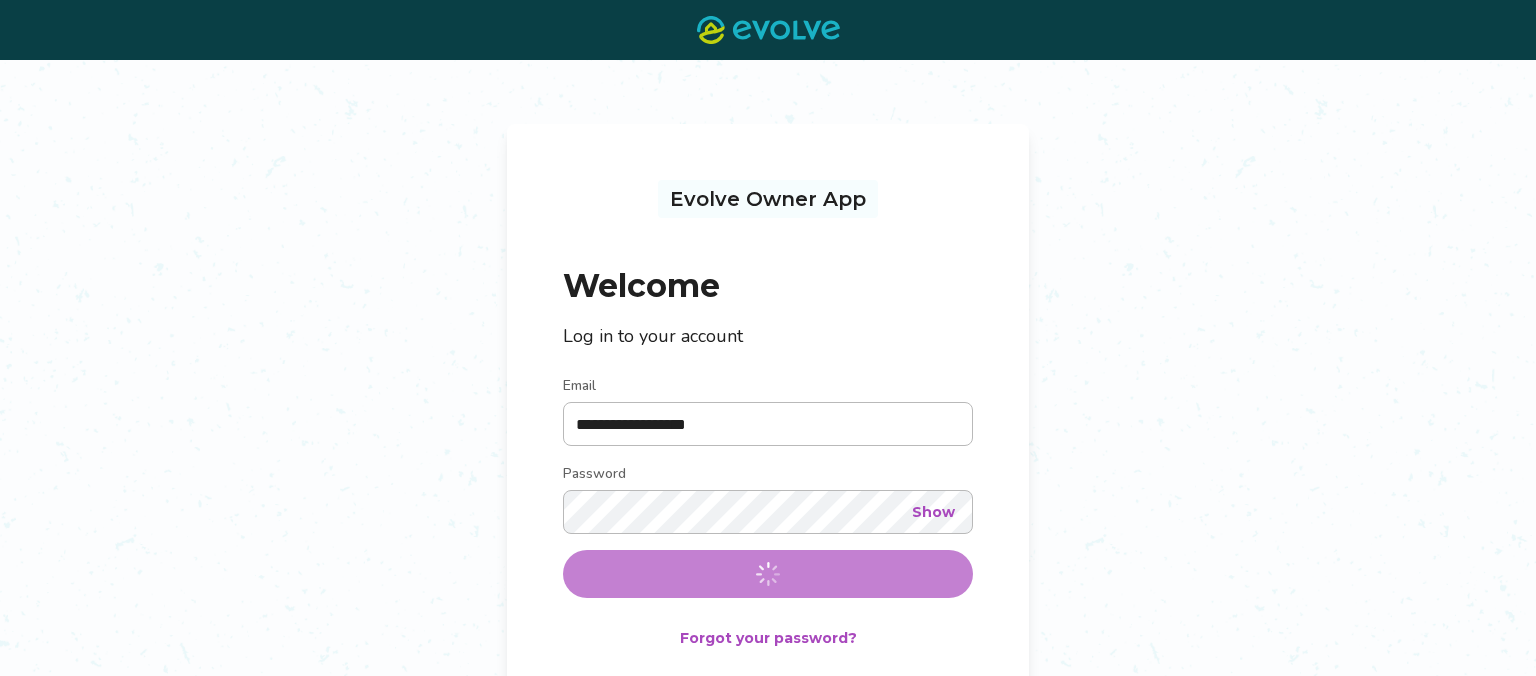 scroll, scrollTop: 0, scrollLeft: 0, axis: both 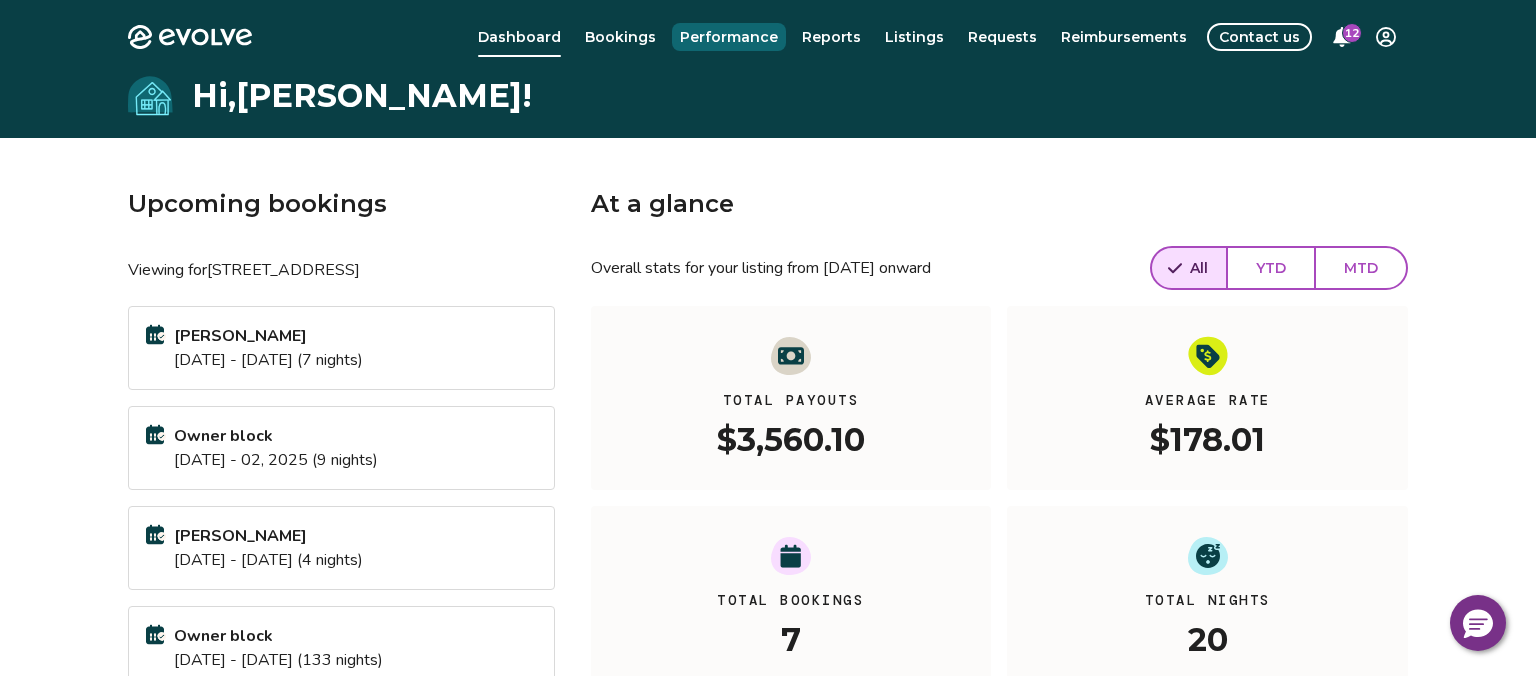 click on "Performance" at bounding box center [729, 37] 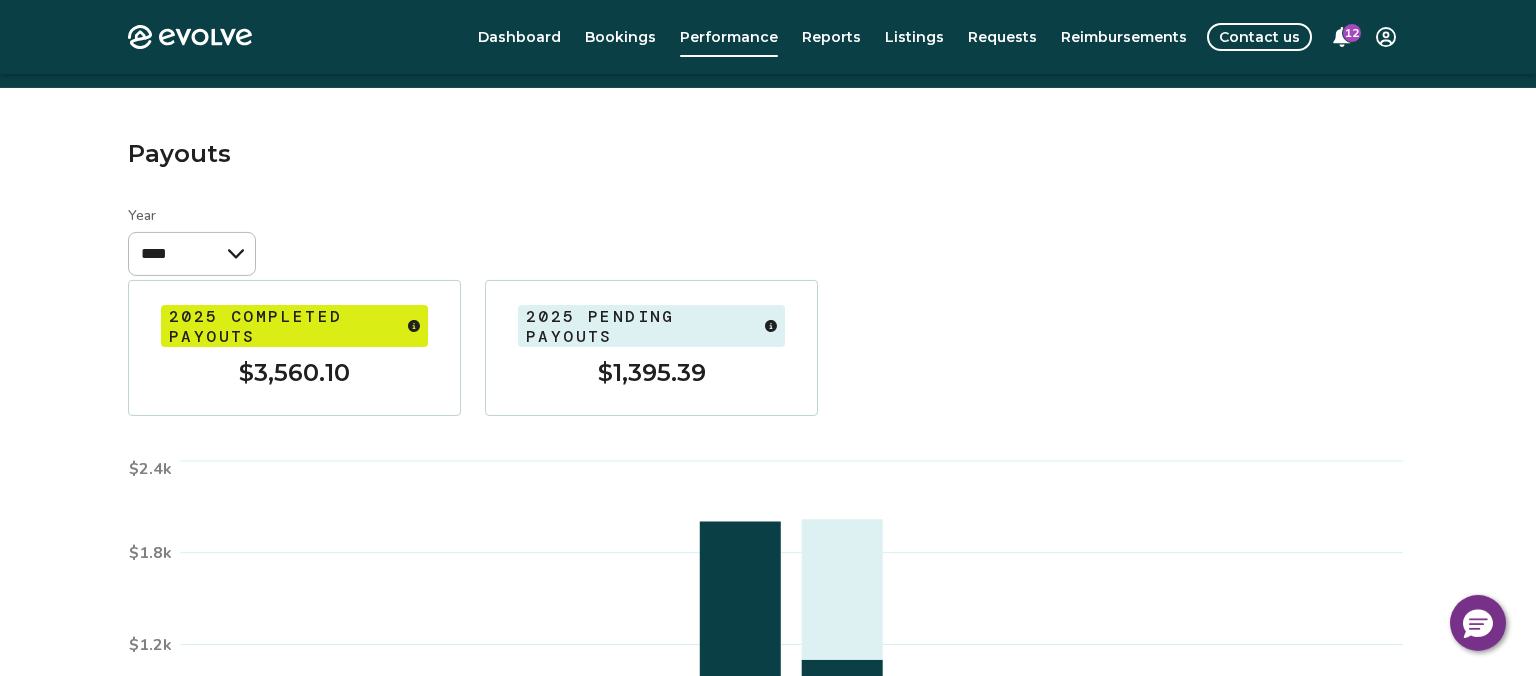 scroll, scrollTop: 0, scrollLeft: 0, axis: both 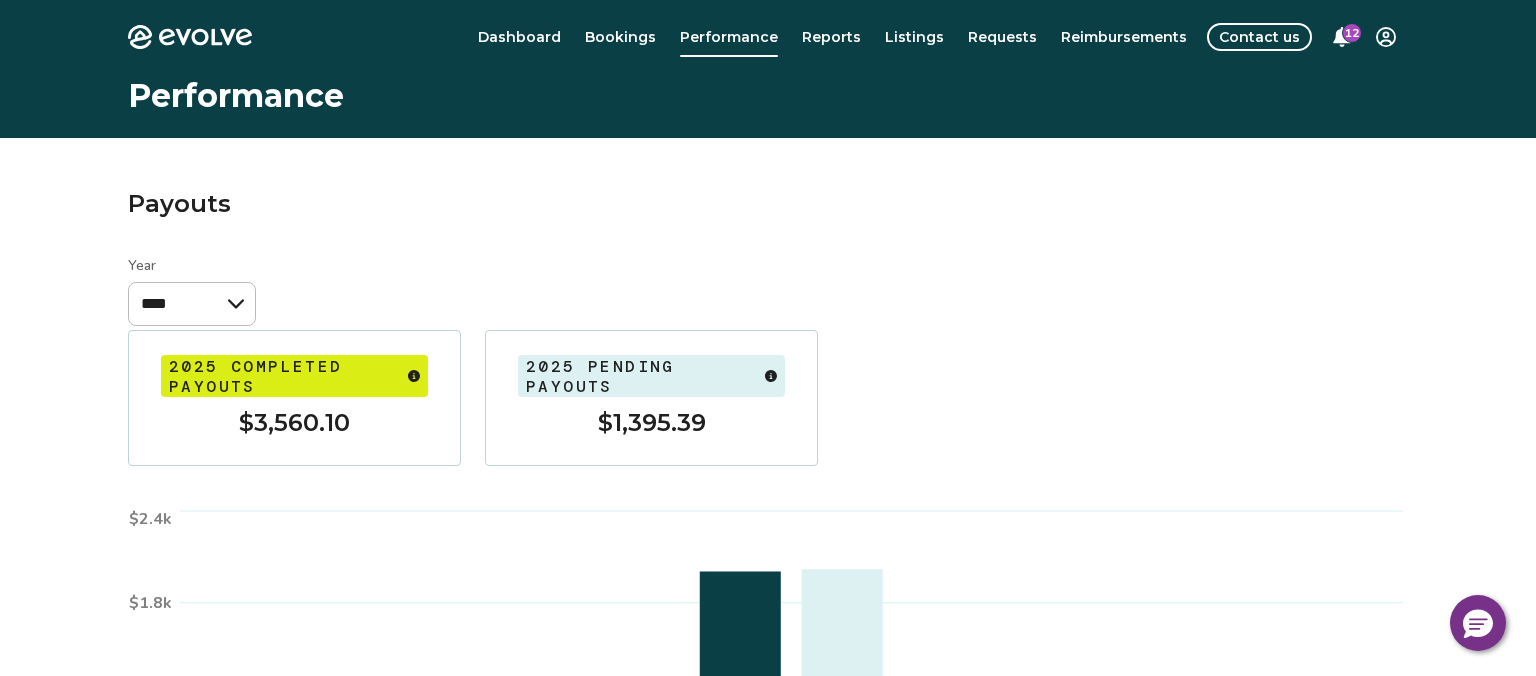 click 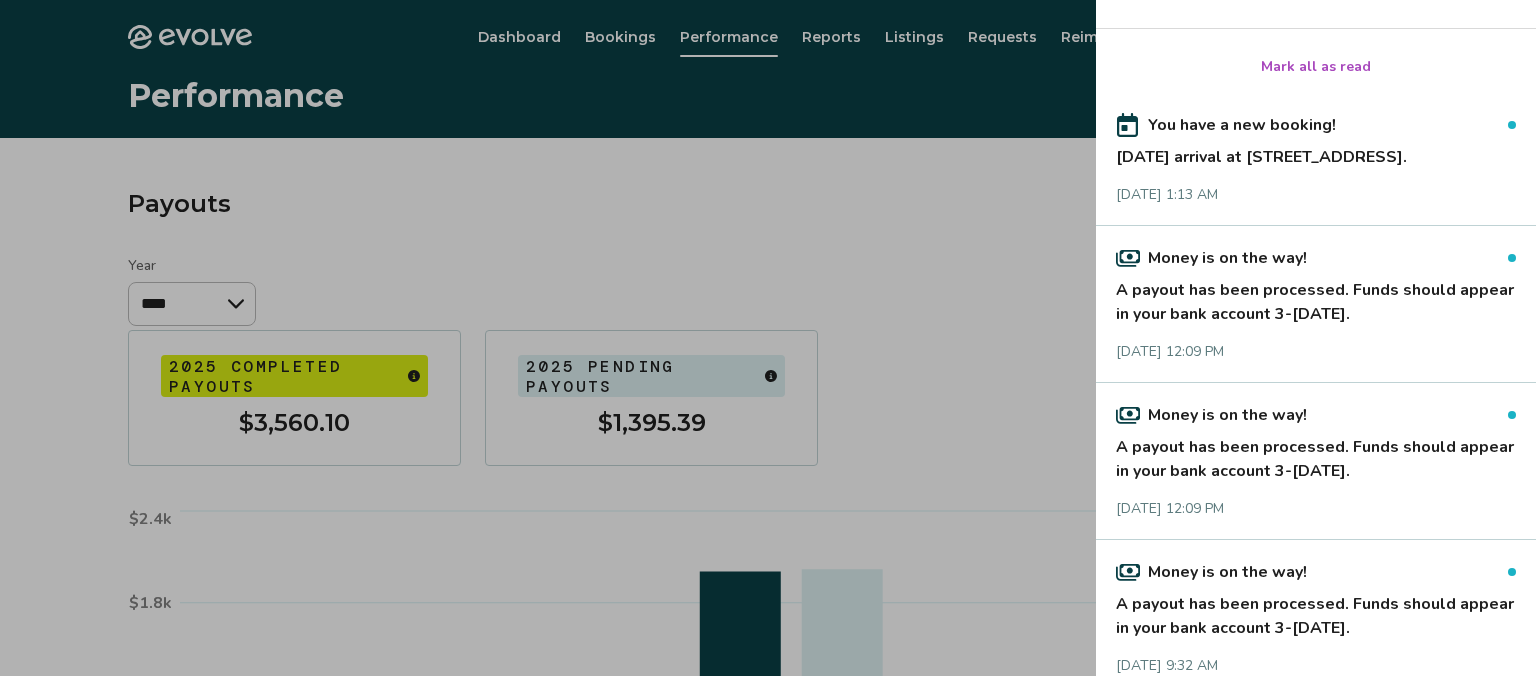 scroll, scrollTop: 0, scrollLeft: 0, axis: both 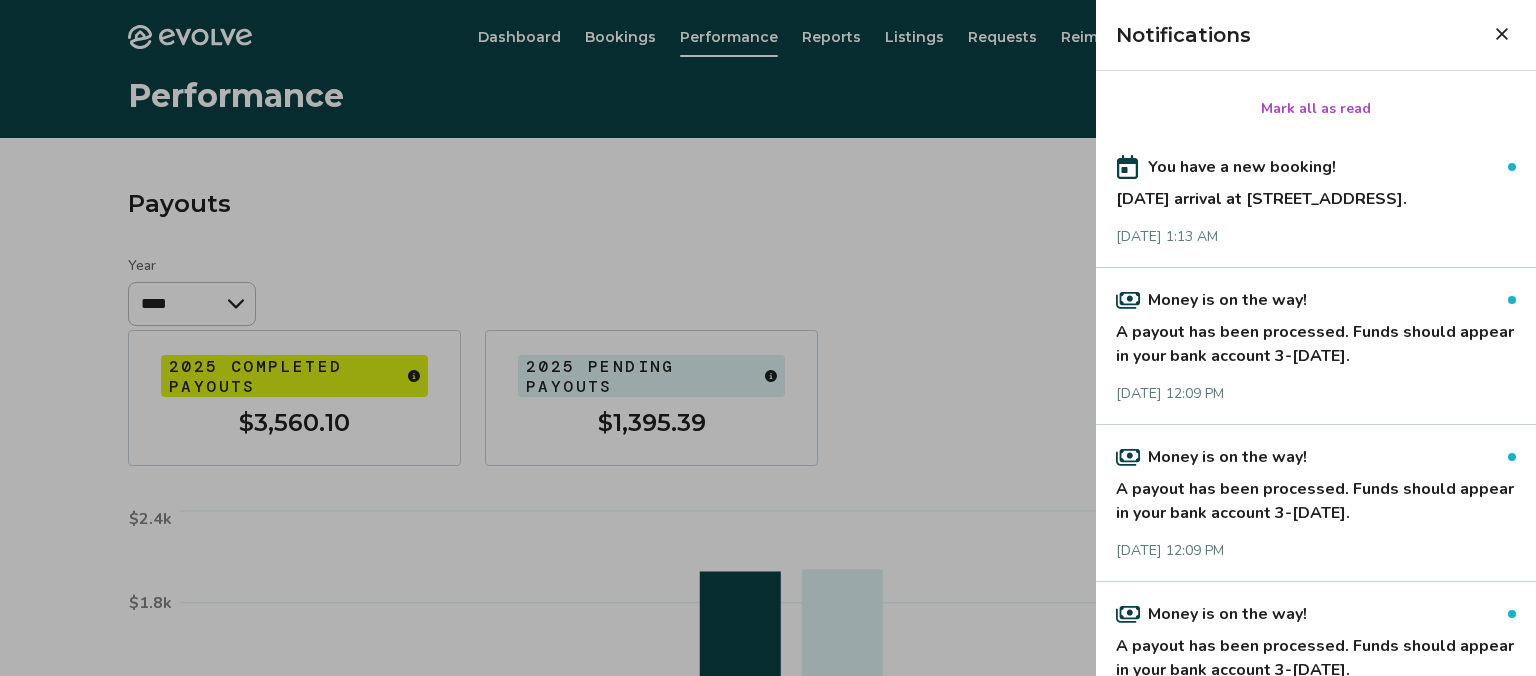 click at bounding box center [768, 338] 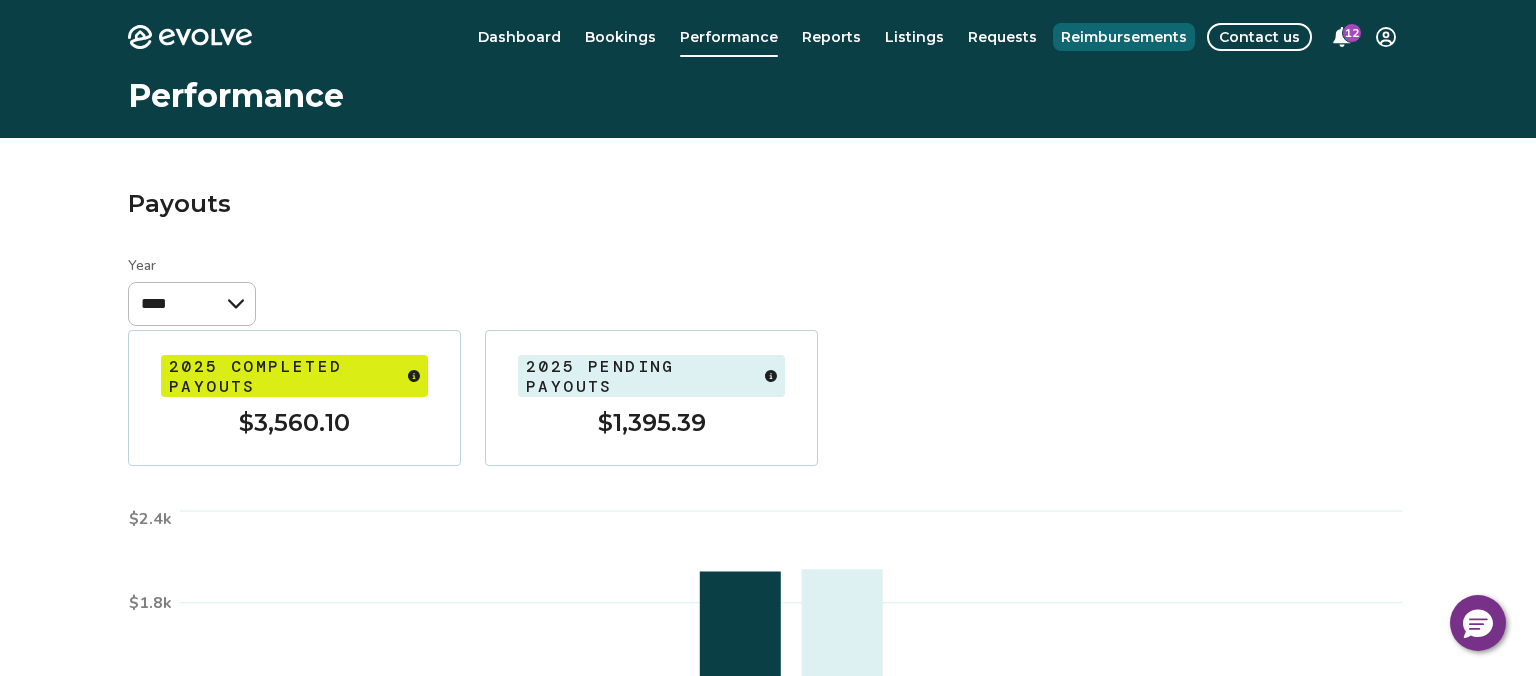 click on "Reimbursements" at bounding box center (1124, 37) 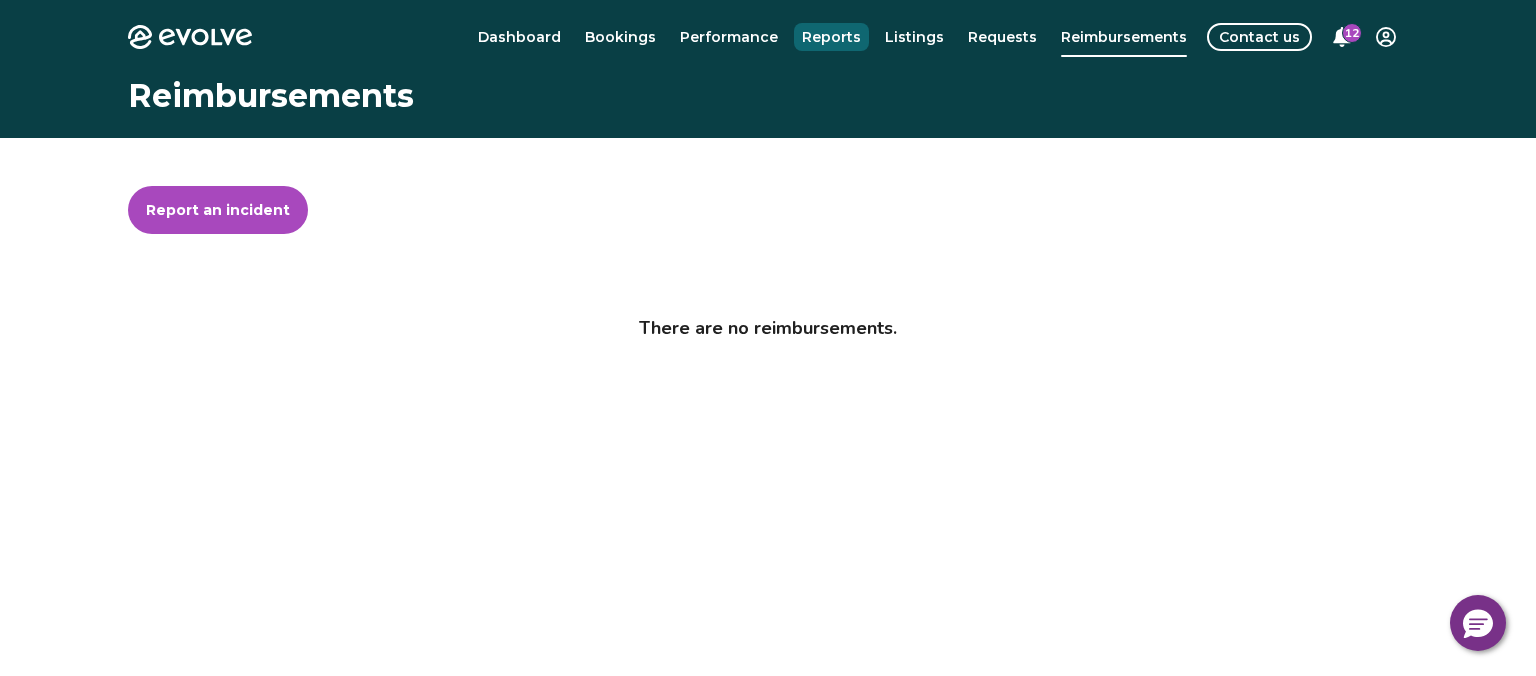 click on "Reports" at bounding box center [831, 37] 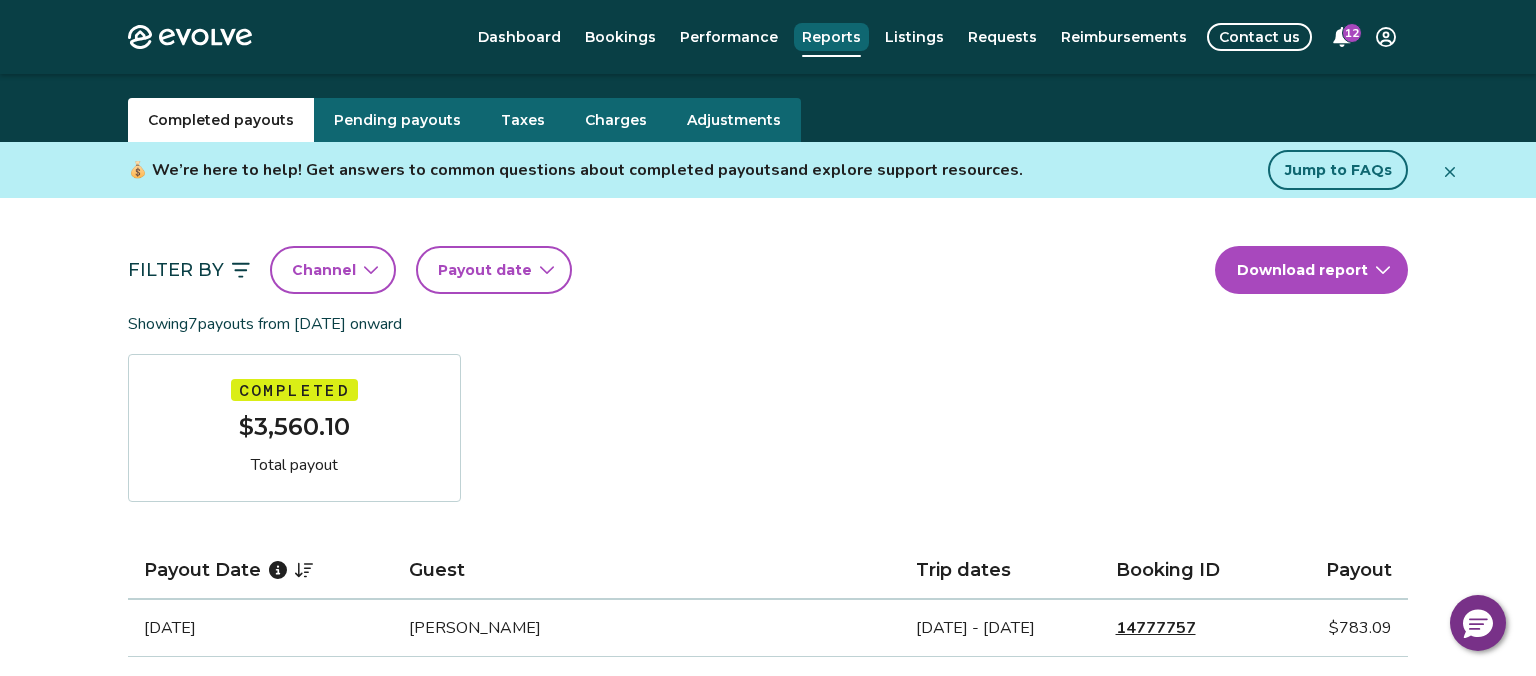 scroll, scrollTop: 1, scrollLeft: 0, axis: vertical 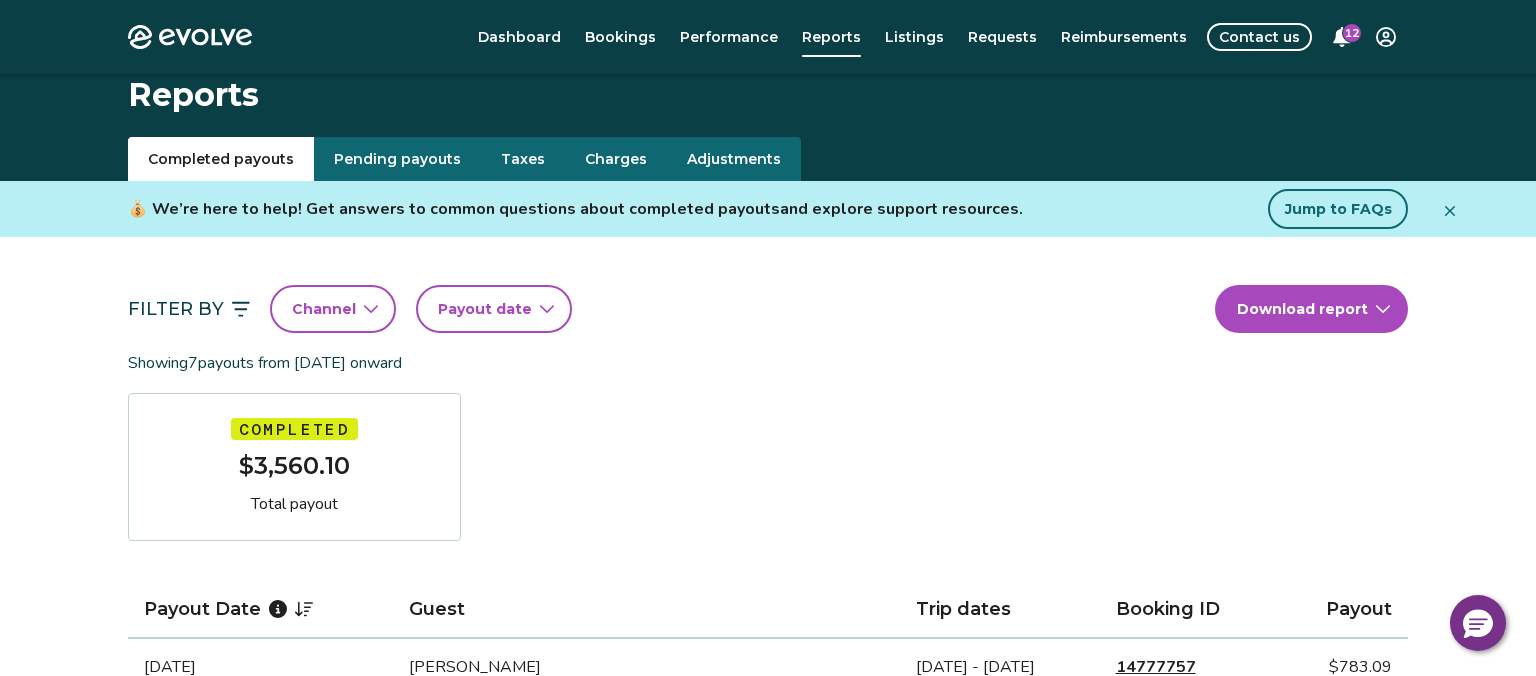 click on "Jump to FAQs" at bounding box center (1338, 209) 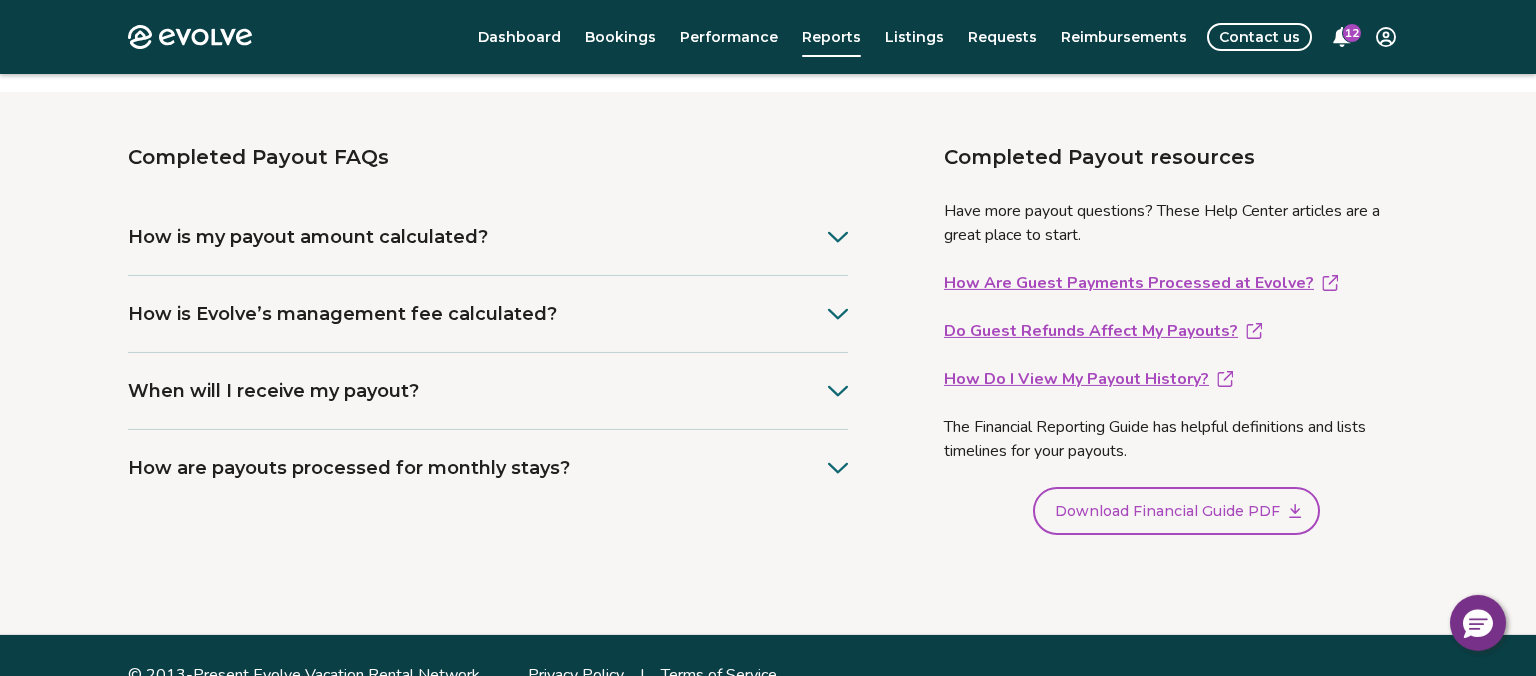 scroll, scrollTop: 1068, scrollLeft: 0, axis: vertical 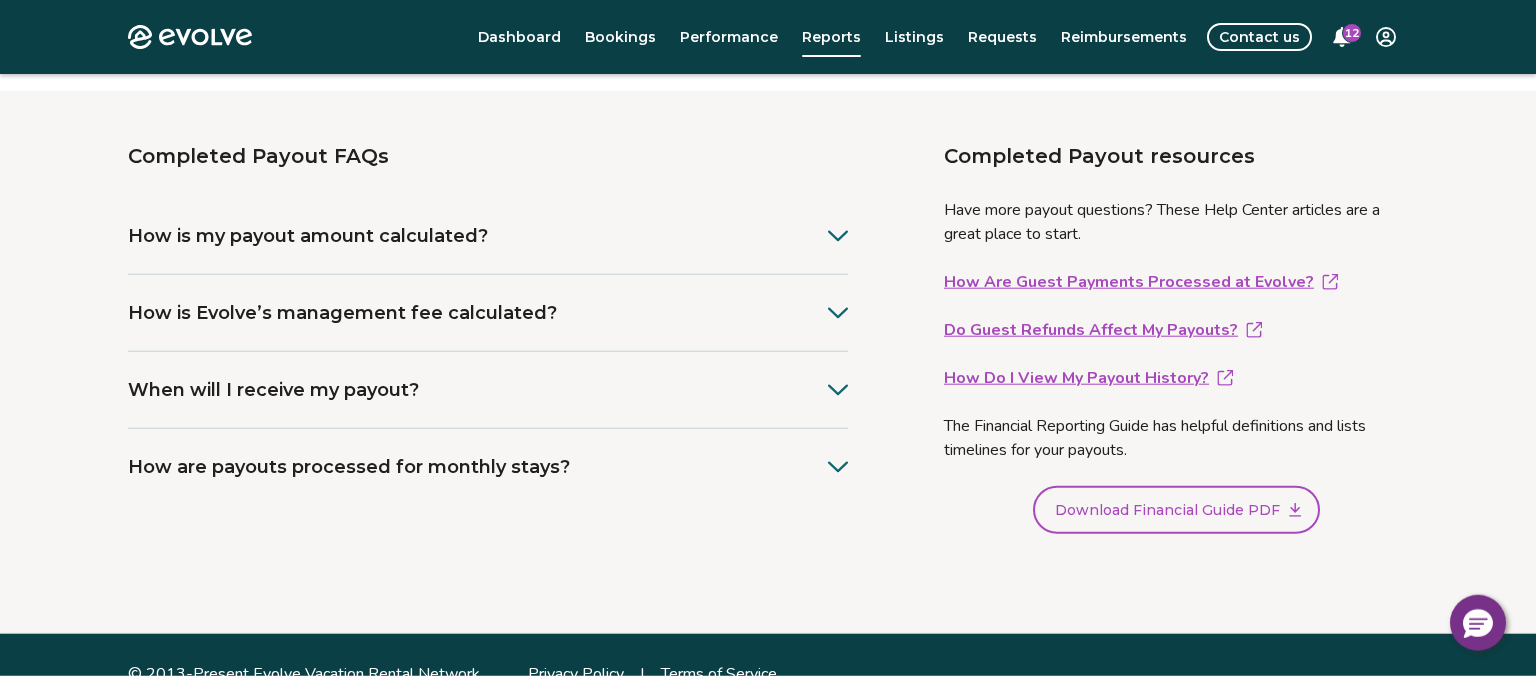 click on "Completed Payout FAQs How is my payout amount calculated? How is Evolve’s management fee calculated? When will I receive my payout? How are payouts processed for monthly stays?" at bounding box center [512, 342] 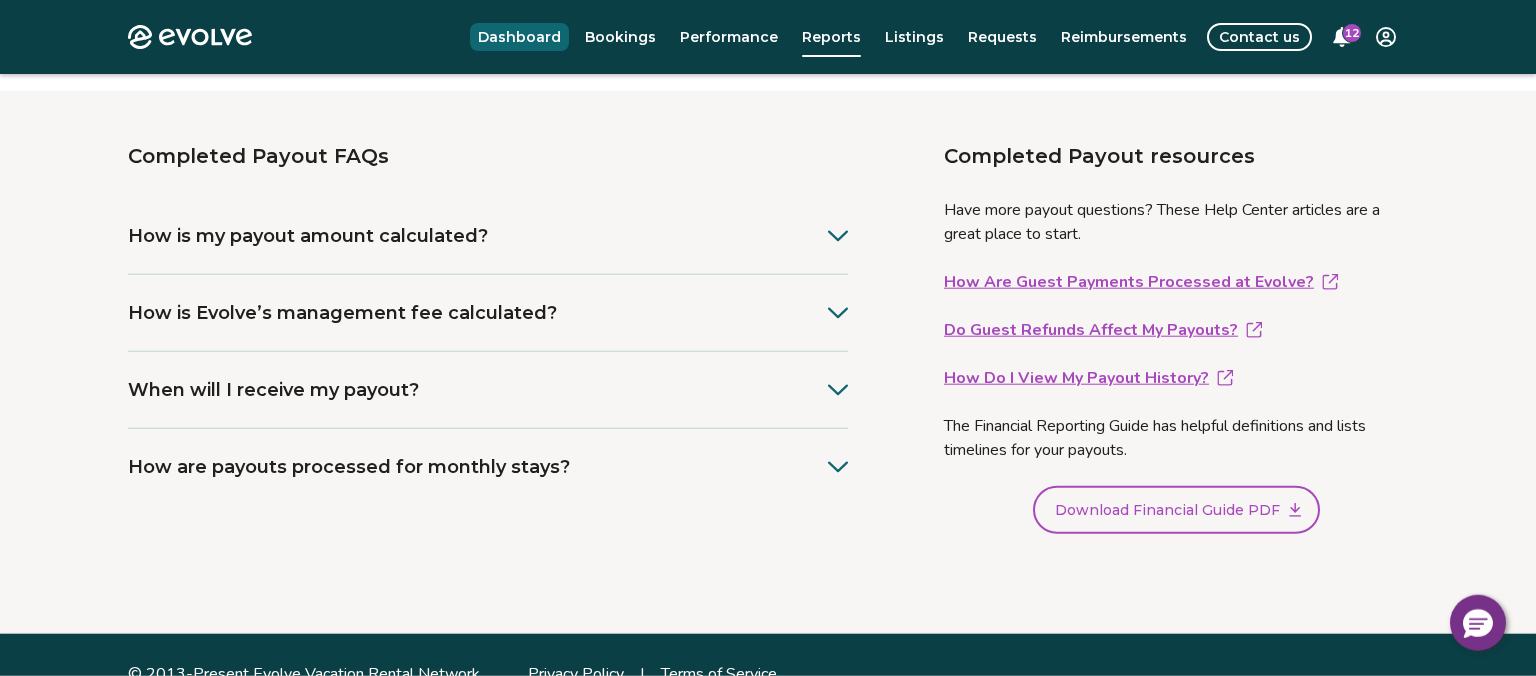 click on "Dashboard" at bounding box center (519, 37) 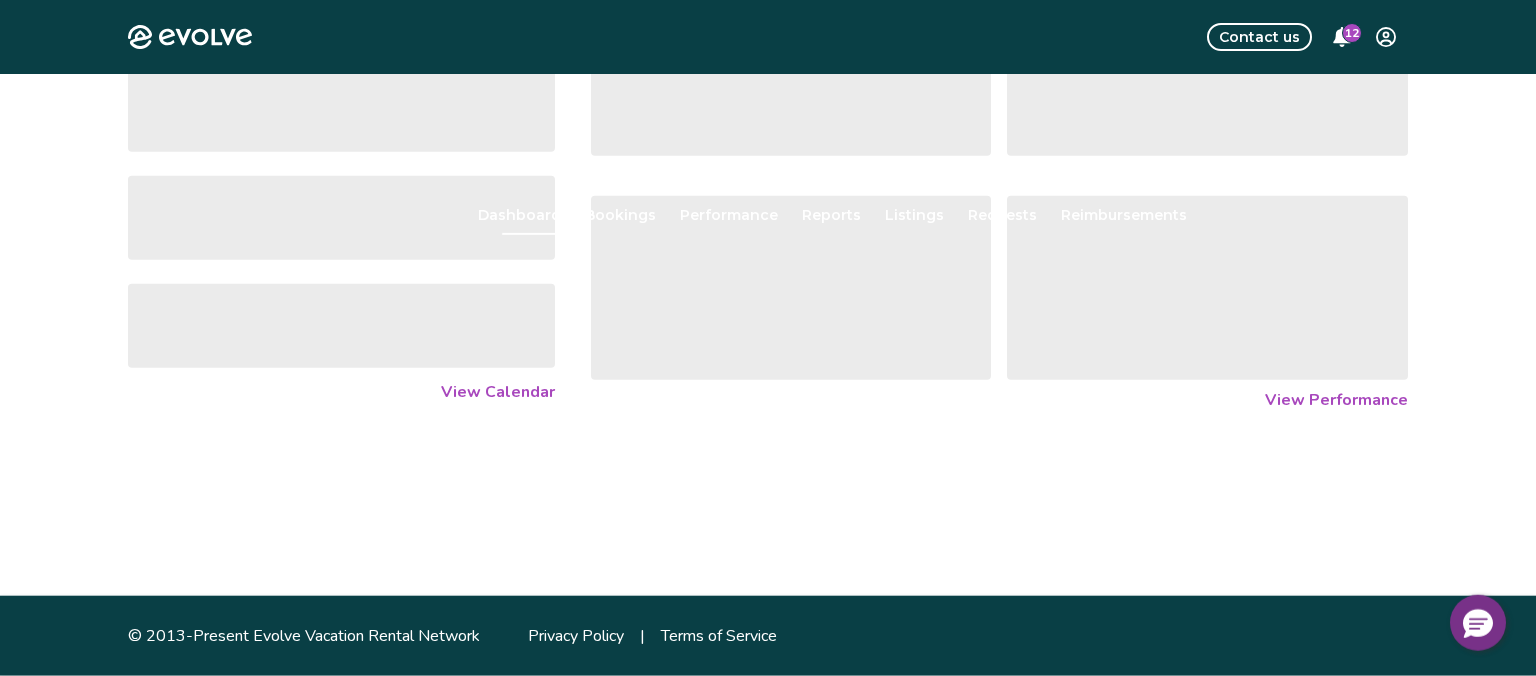 scroll, scrollTop: 0, scrollLeft: 0, axis: both 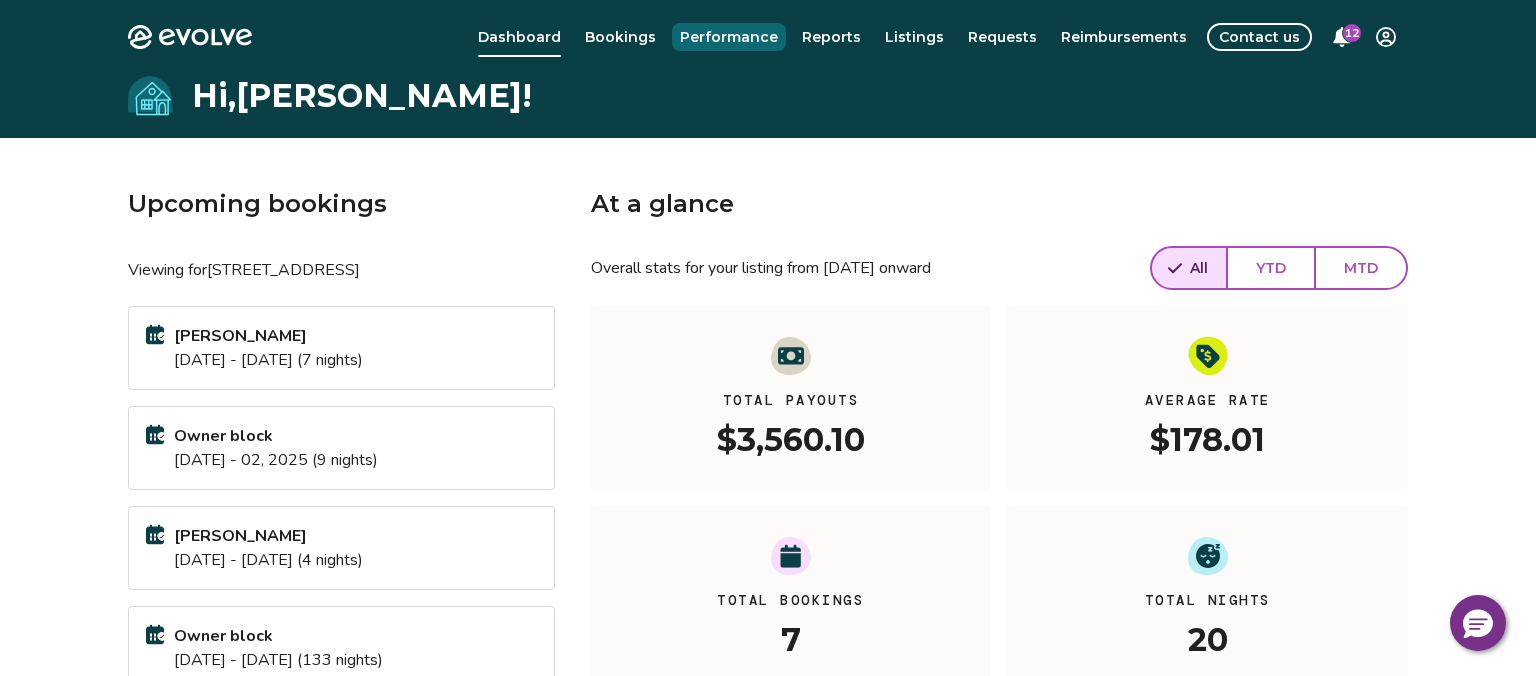 click on "Performance" at bounding box center (729, 37) 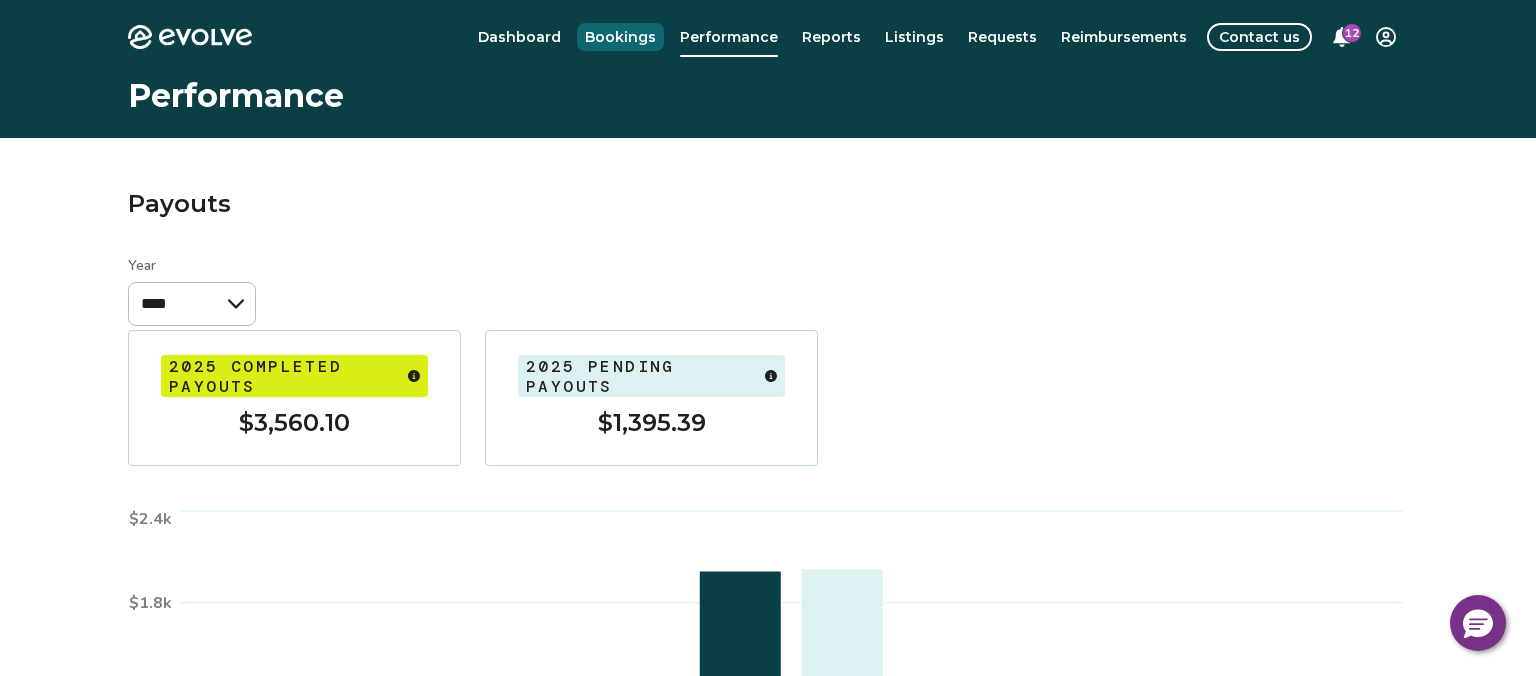 click on "Bookings" at bounding box center [620, 37] 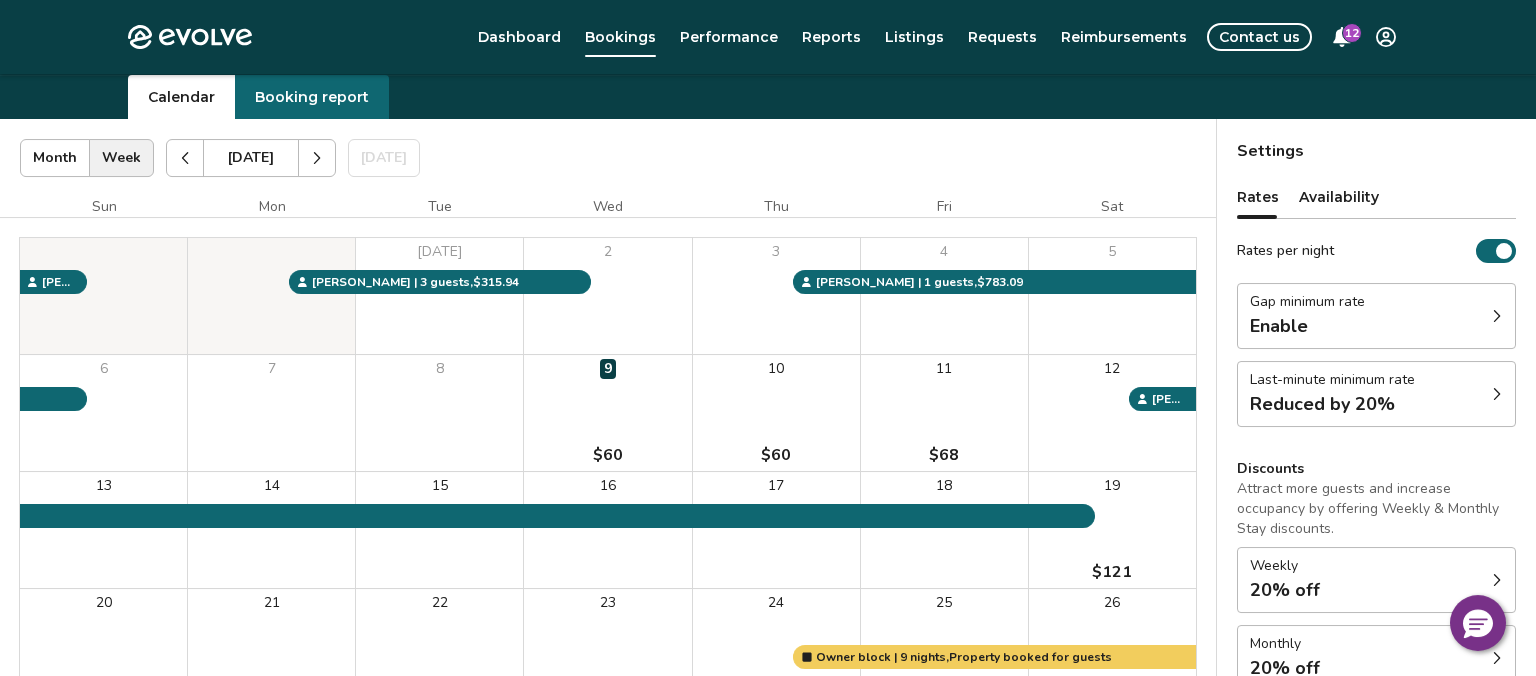 scroll, scrollTop: 0, scrollLeft: 0, axis: both 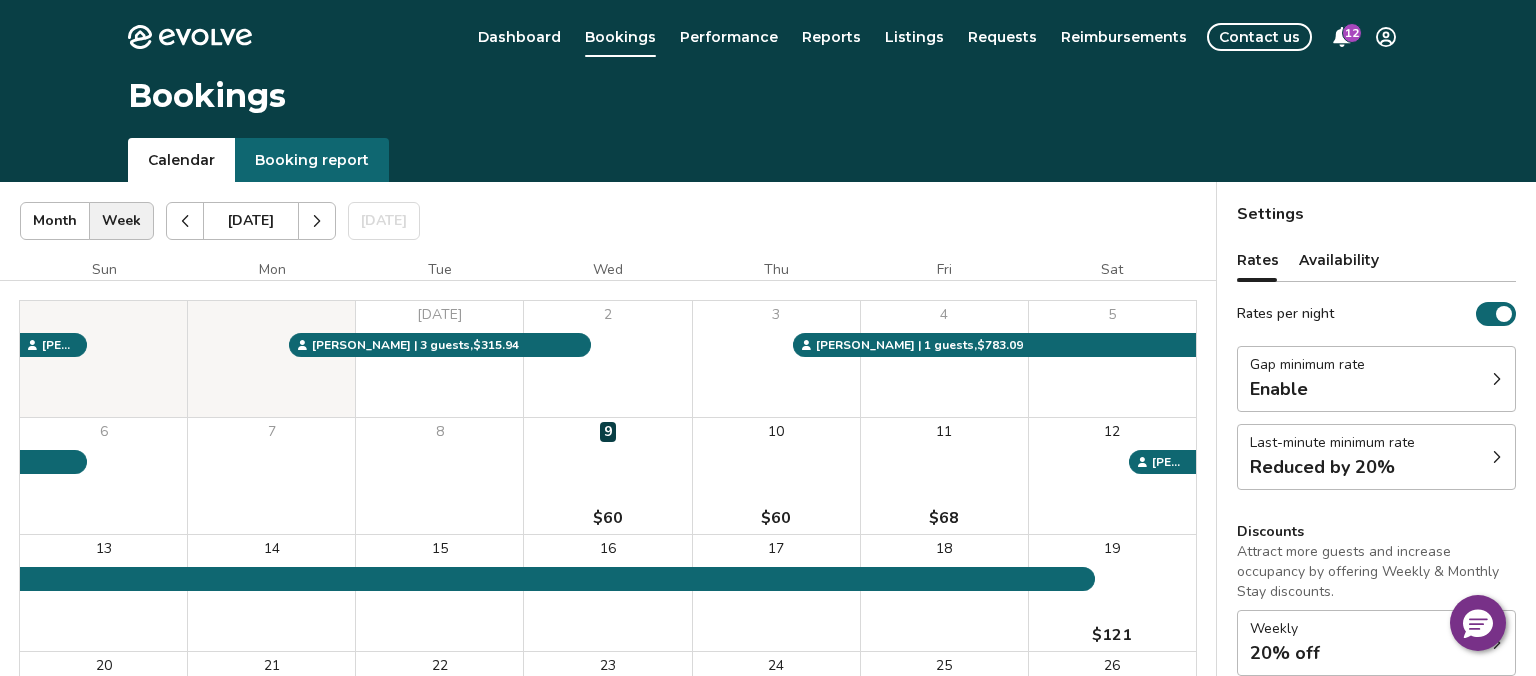 click 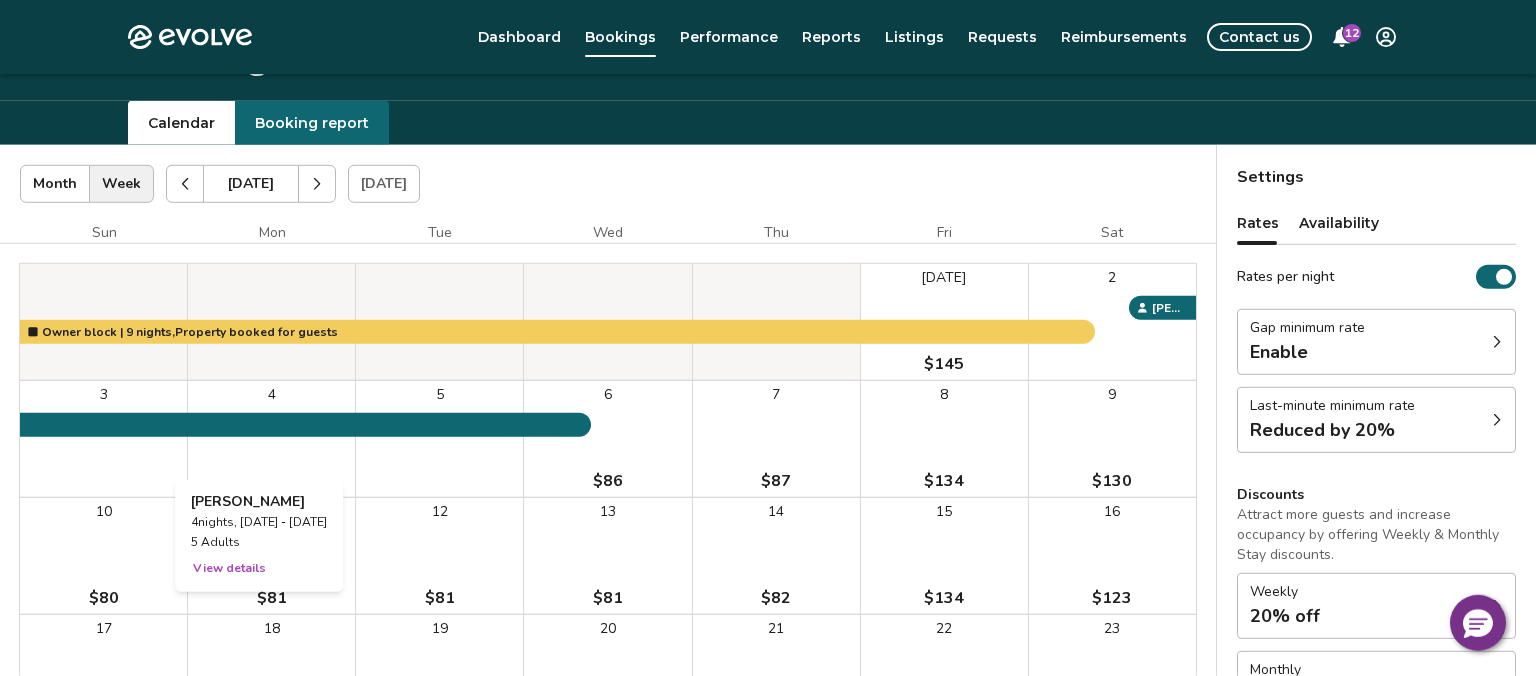 scroll, scrollTop: 0, scrollLeft: 0, axis: both 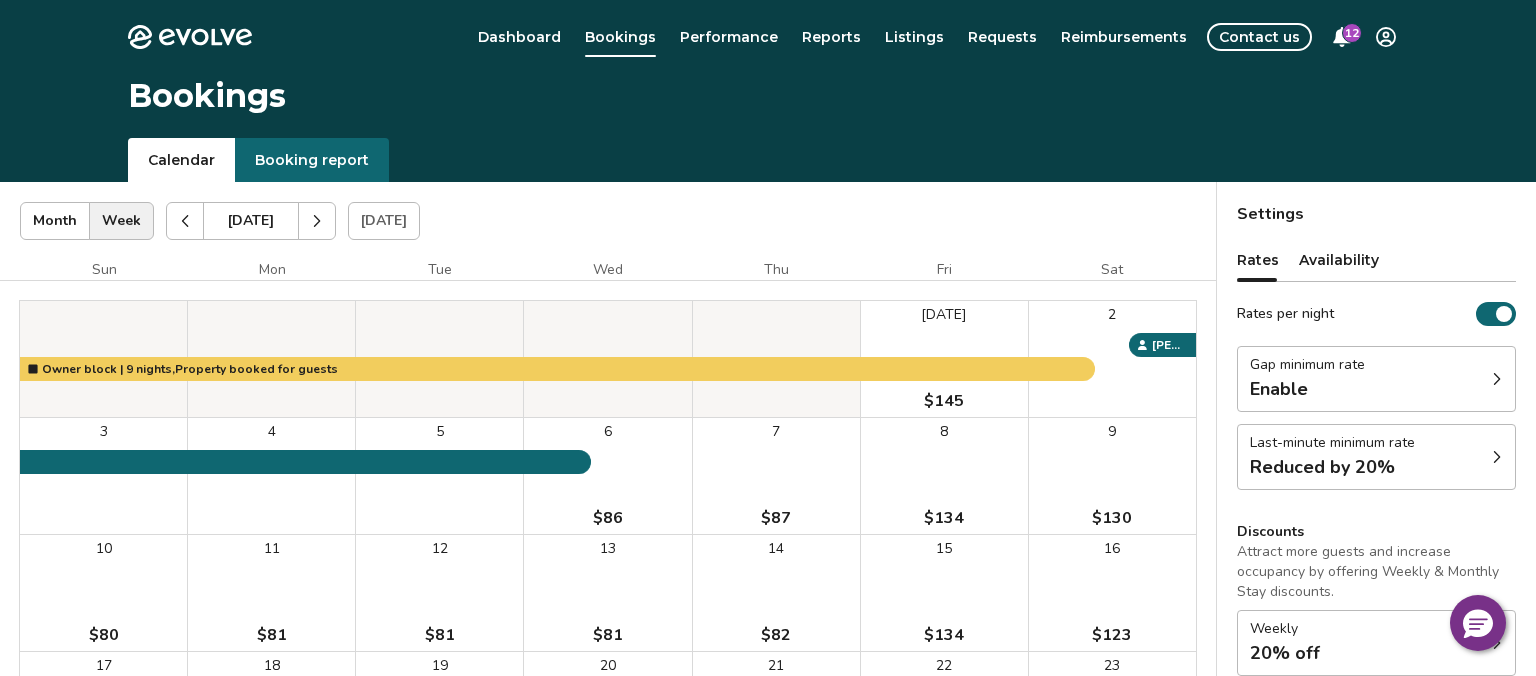 click at bounding box center (1497, 379) 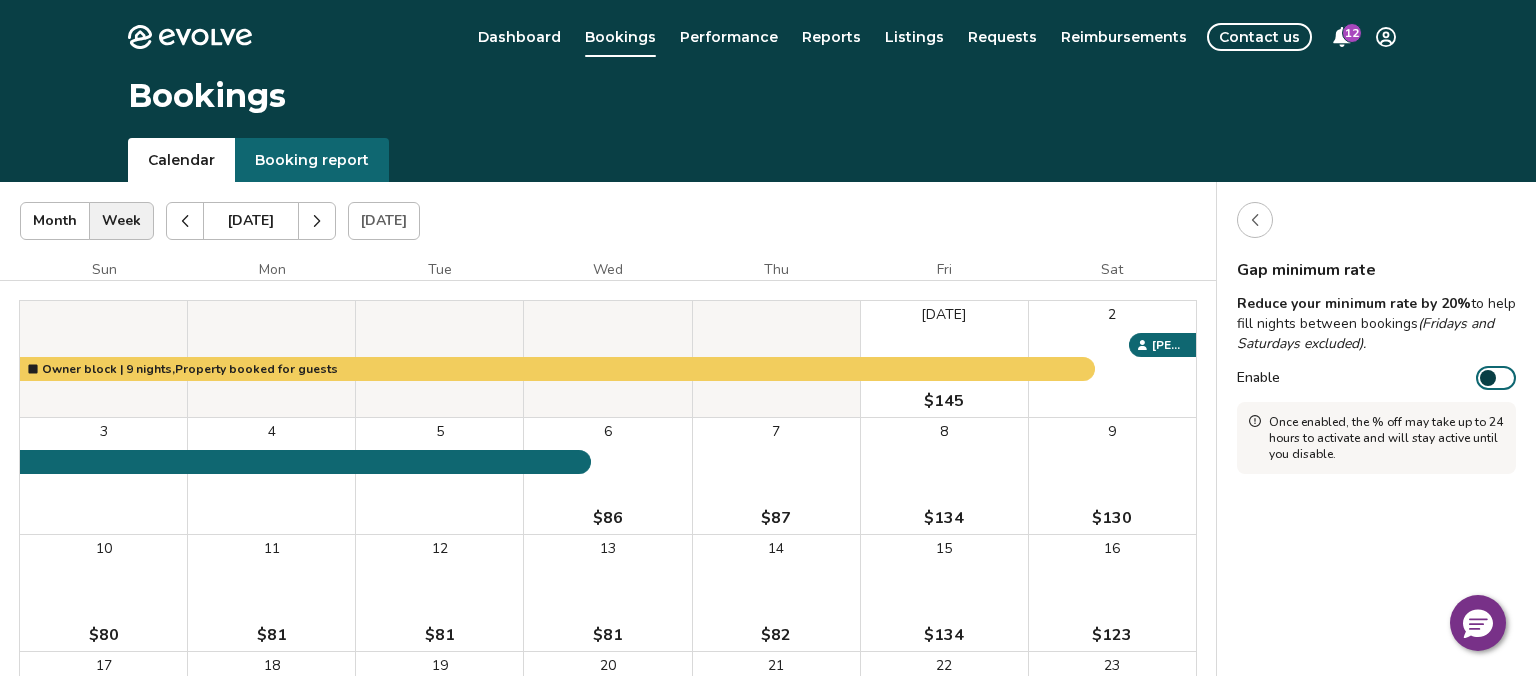 click on "Gap minimum rate Reduce your minimum rate by 20%  to help fill nights between bookings  (Fridays and Saturdays excluded). Enable Once enabled, the % off may take up to 24 hours to activate and will stay active until you disable." at bounding box center (1376, 622) 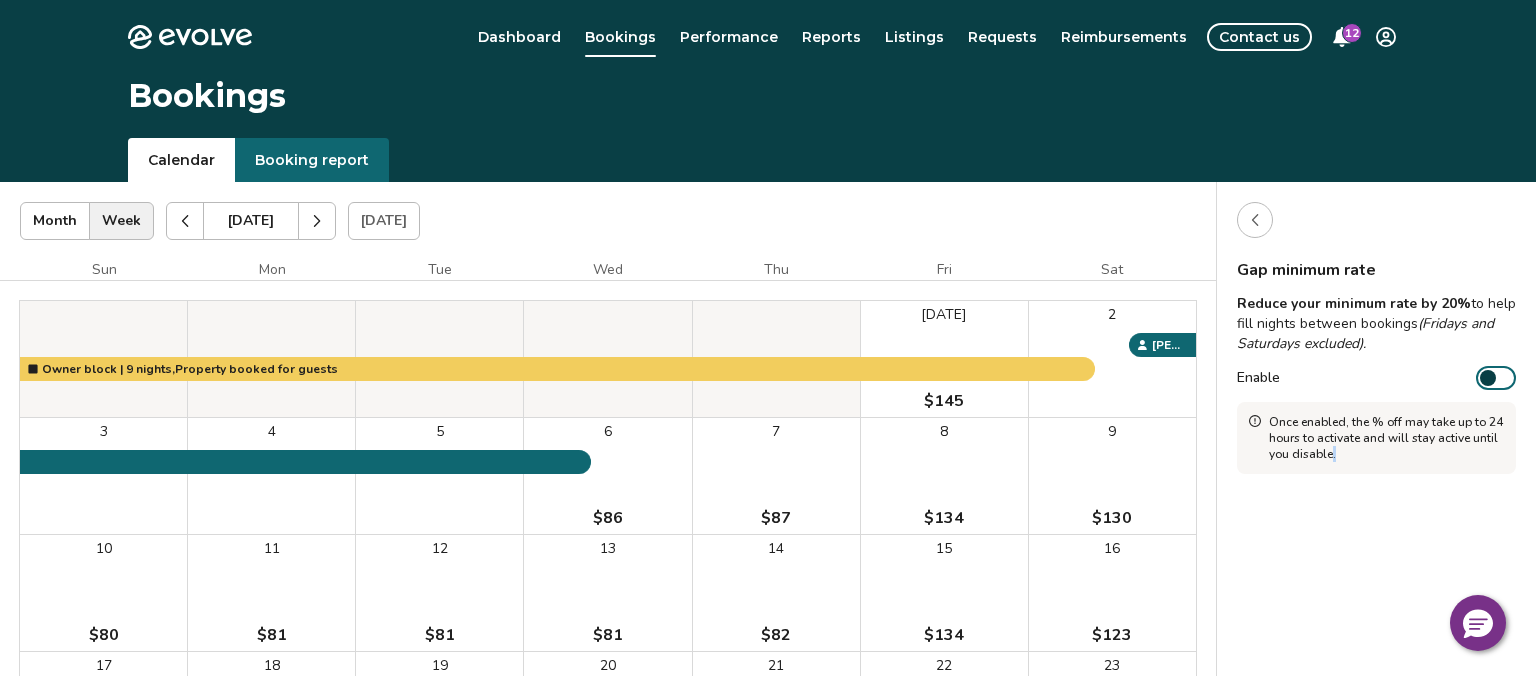 click on "Gap minimum rate Reduce your minimum rate by 20%  to help fill nights between bookings  (Fridays and Saturdays excluded). Enable Once enabled, the % off may take up to 24 hours to activate and will stay active until you disable." at bounding box center [1376, 622] 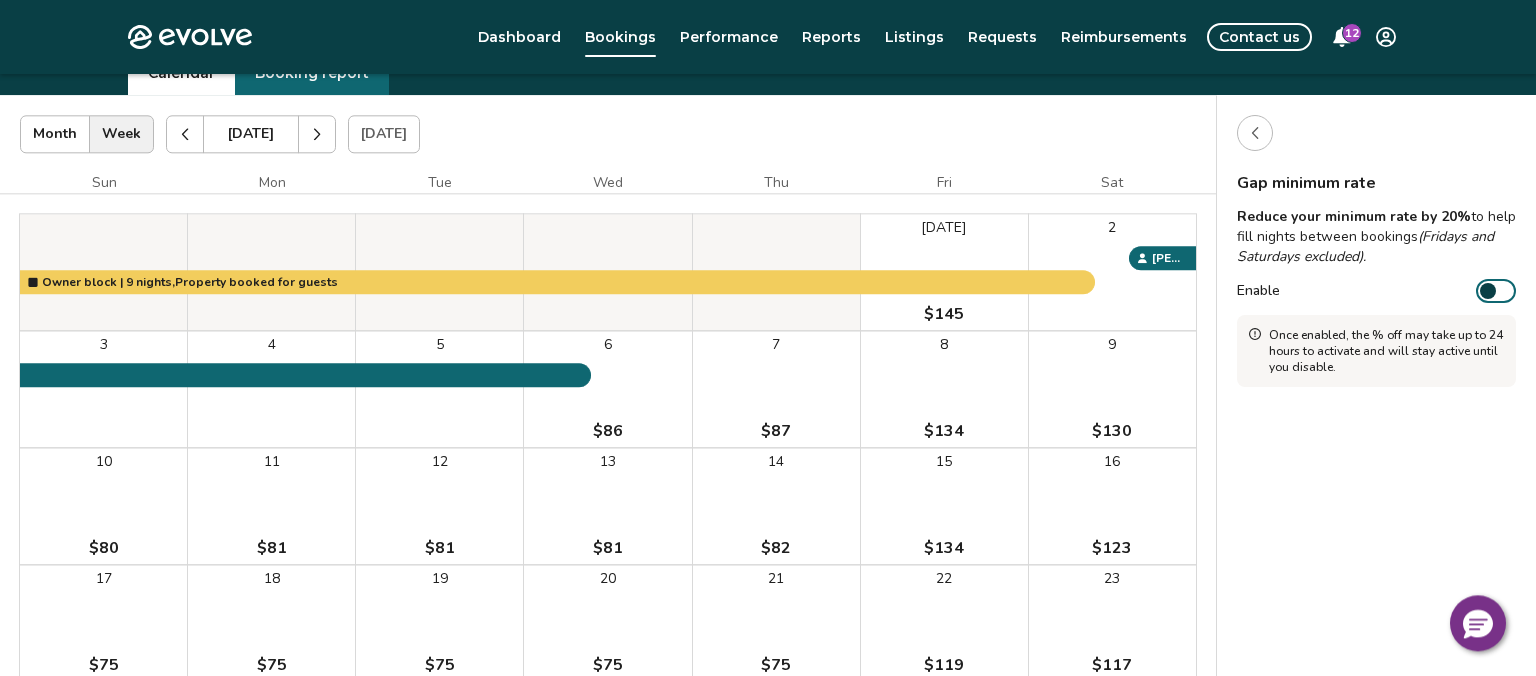 scroll, scrollTop: 0, scrollLeft: 0, axis: both 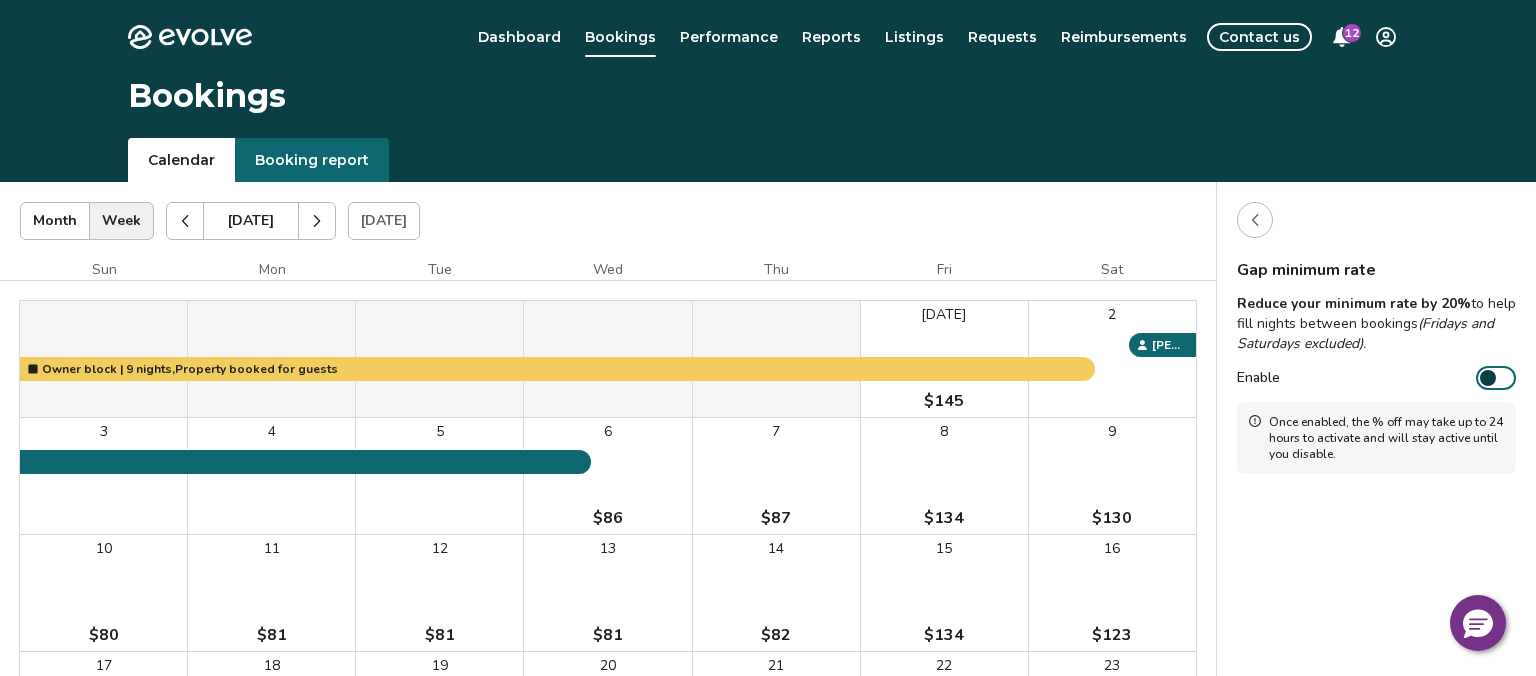 click 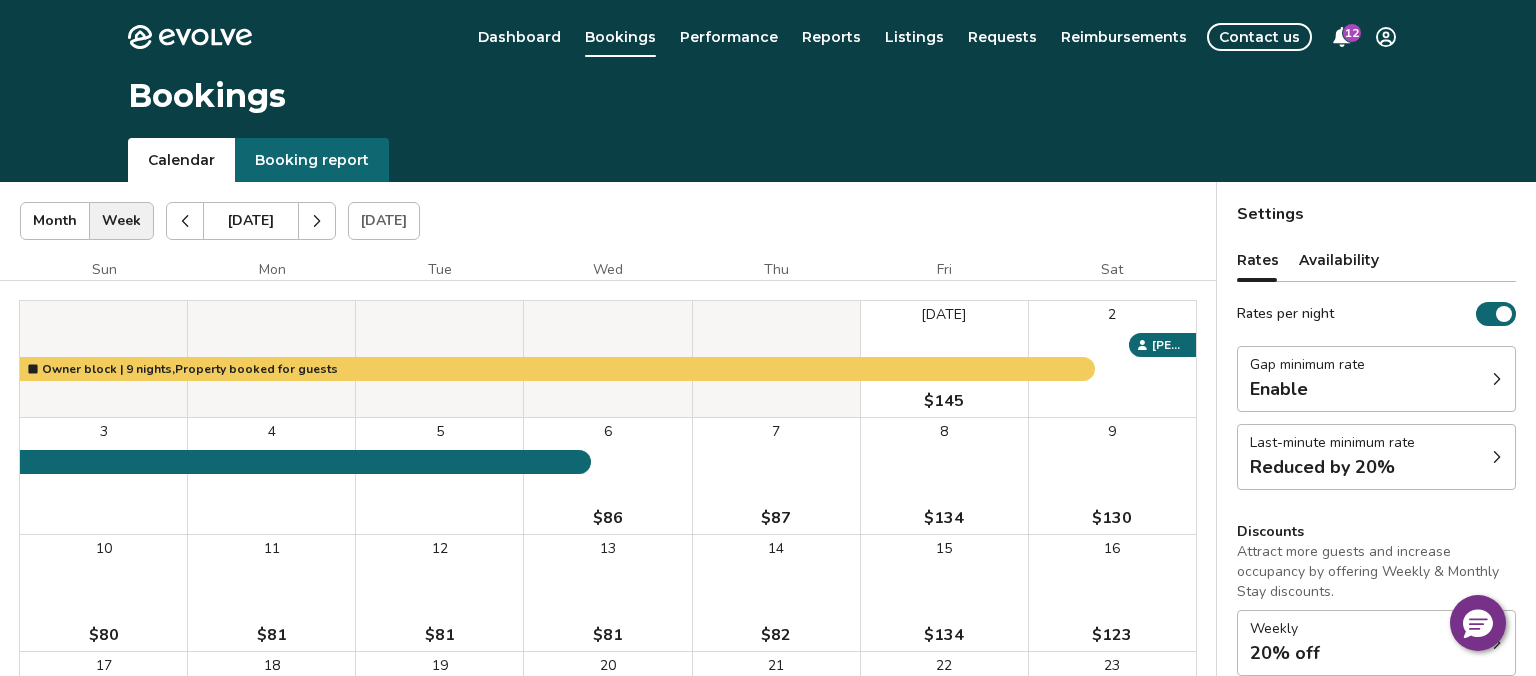 click 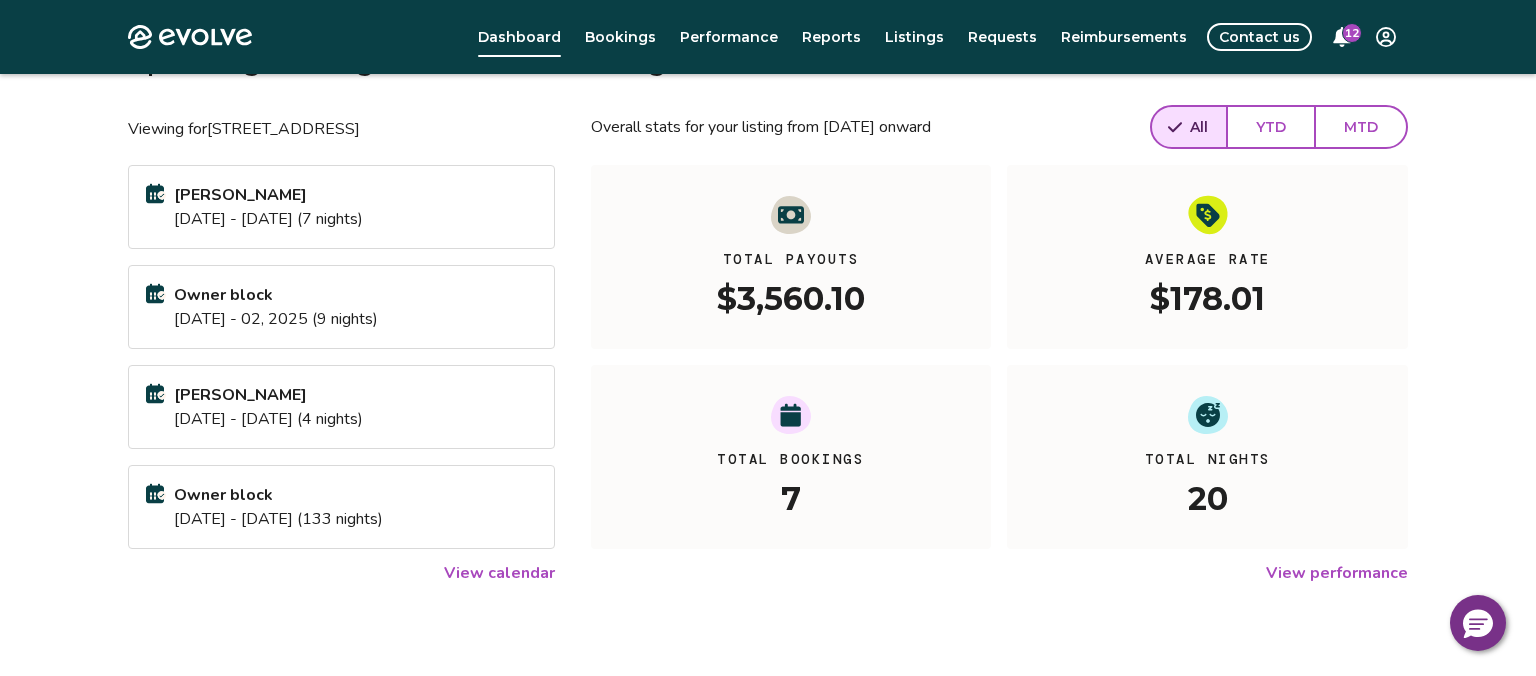 scroll, scrollTop: 0, scrollLeft: 0, axis: both 